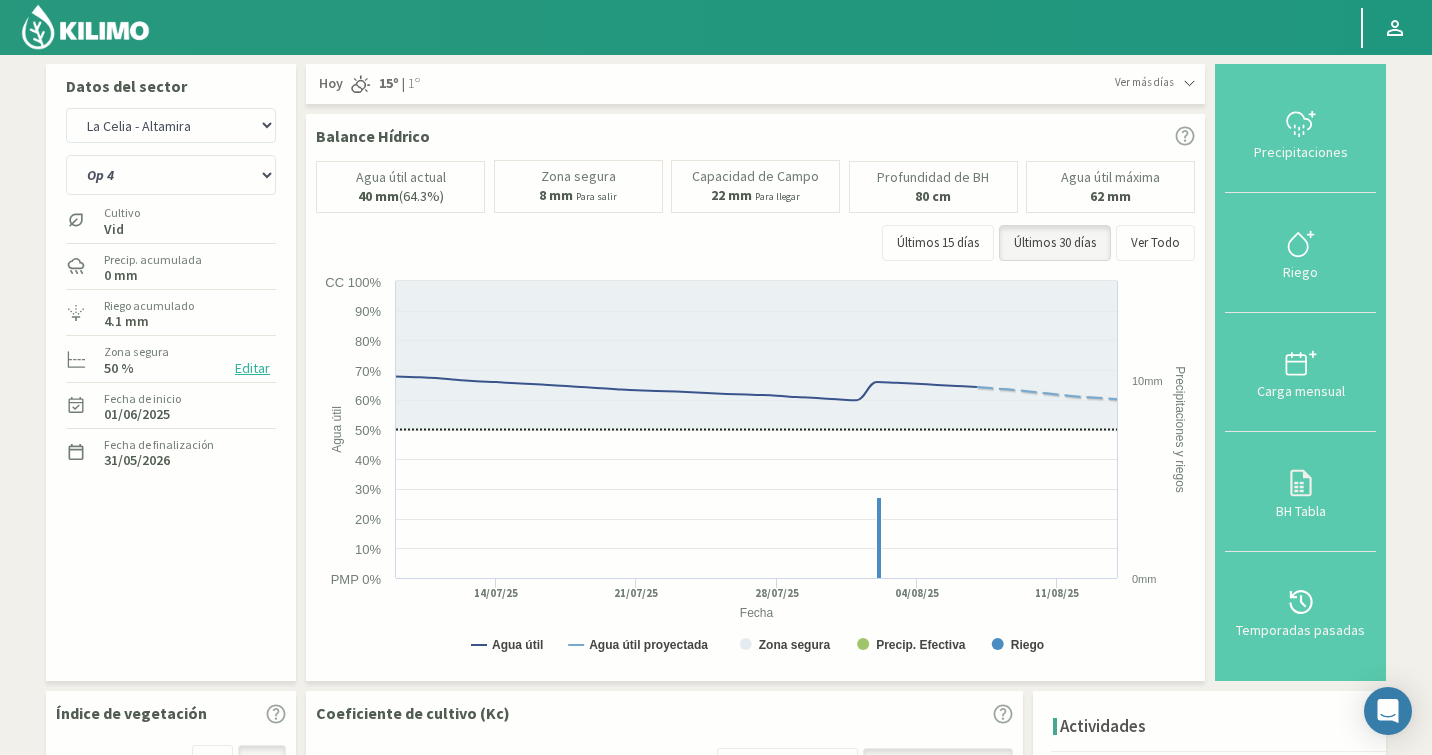 scroll, scrollTop: 0, scrollLeft: 0, axis: both 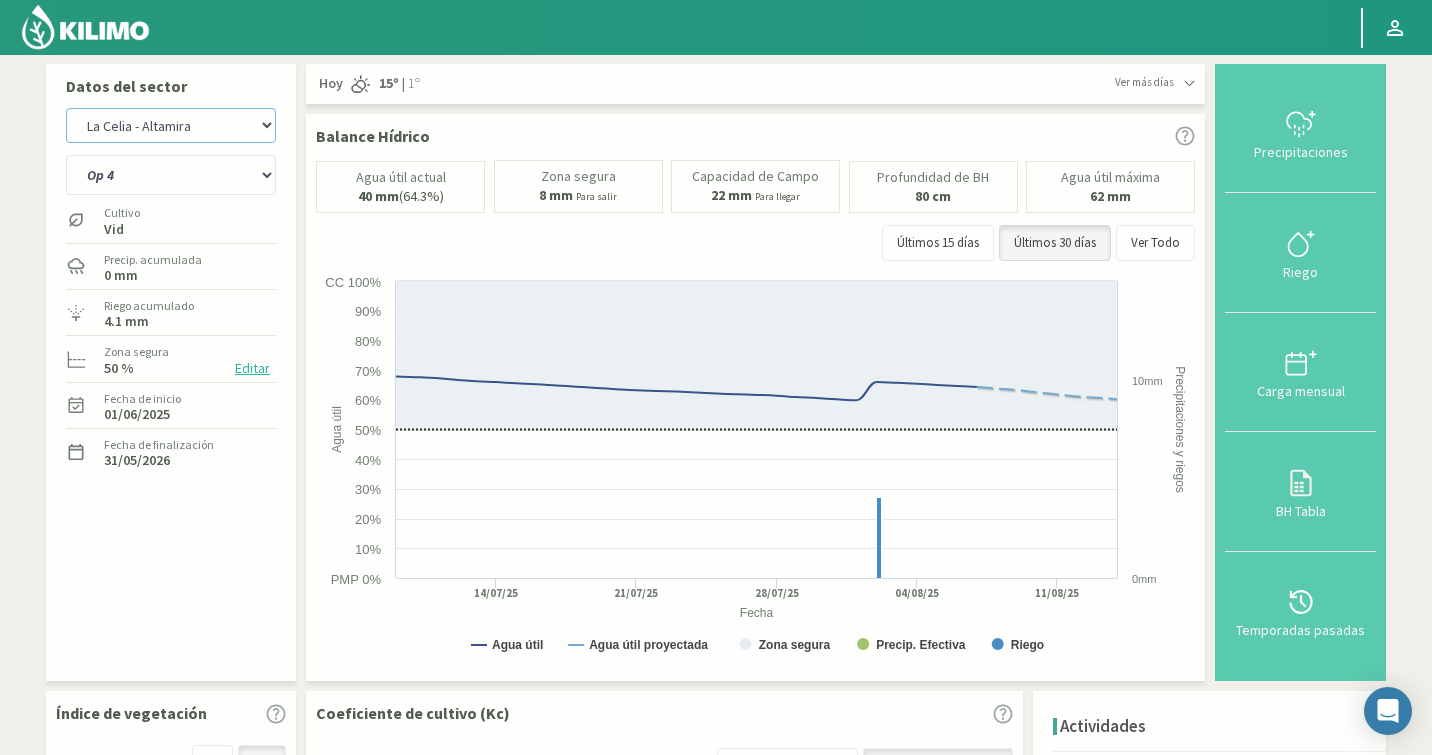 click on "Agr. Cardonal   Agr. El Carmelo   Agrícola Bakia   Agrícola Bakia - IC   Agrícola Exser - Campo Los Andes   Agricola FM Hermanos   Agrícola La Laguna (Samuel Ovalle) - IC   Agrícola Santa Magdalena (E. Ovalle) - IC   Agr. Las Riendas   Agr. Nieto - Florencia   Agr. Nieto - San Andrés   Agrorreina Parcela 27   Agrorreina Parcela 42   Agrorreina Parcela 44   Agrorreina Parcela 46   Agrorreina Parcela 47   Agrorreina San Ramon   AgroUC - IC   Agr. San José   Agr. Santa Laura - Romanini - Cítricos   Agr. Santa Magdalena   Agr. Sutil   Agr. Sutil - Pirque   Agr. Varagui - Rosario 2   Agr. Viconto Campo Viluco   Ag. Santa Laura -Cas1   Ag. Santa Laura -Cas2   Ag. Santa Laura -Cas3   Ag. Santa Laura - Santa Teresa   Agua del Valle - San Gregorio   Agua del Valle - San Lorenzo   Agua del Valle - Santa Emilia   Albigasta - 1m   Albigasta - 2m   Alpamanta   Bidarte   Bidarte   Bidarte   Campo Cassineri   Campo del Puesto - 1m   Campo del Puesto - 2m   Campo Flor   Campo Quinta de Maipo   Chemol Che Hue" 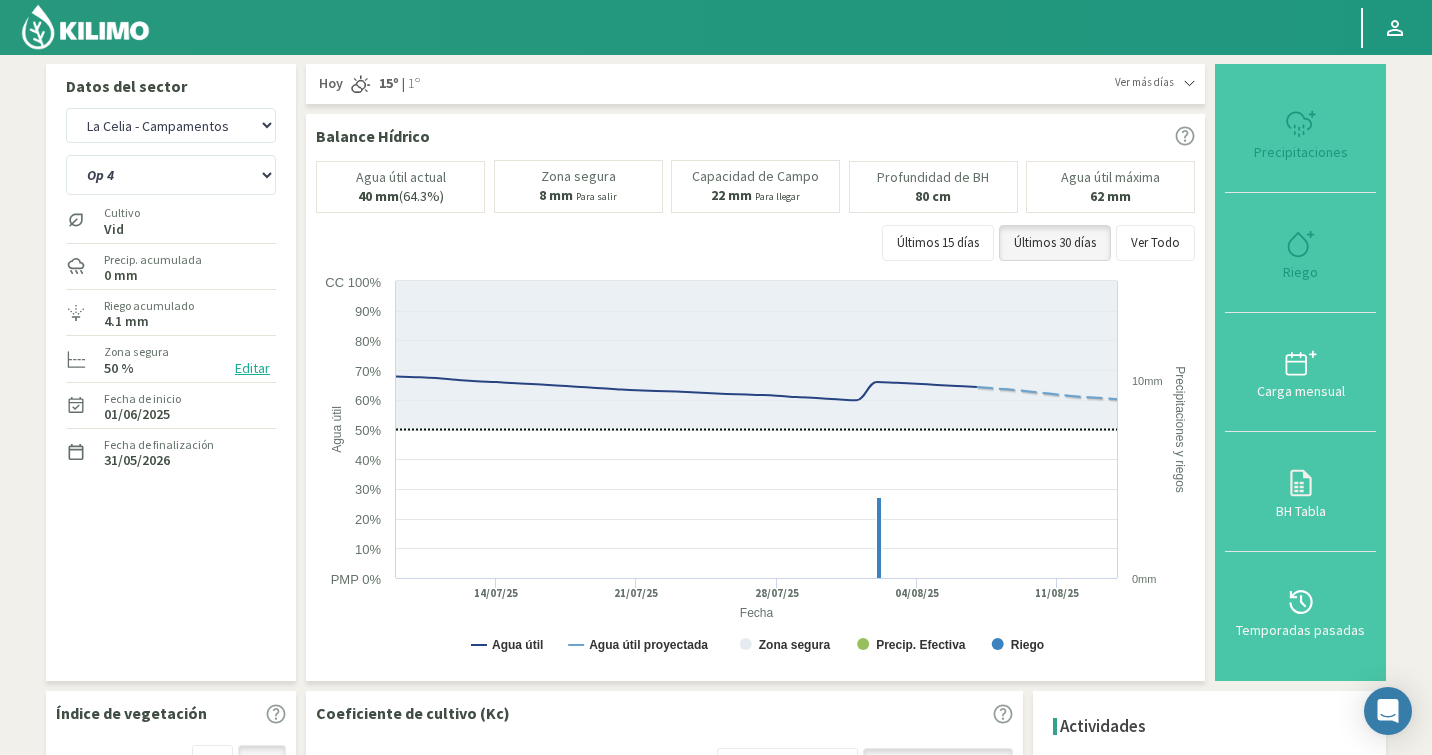 select on "2090: Object" 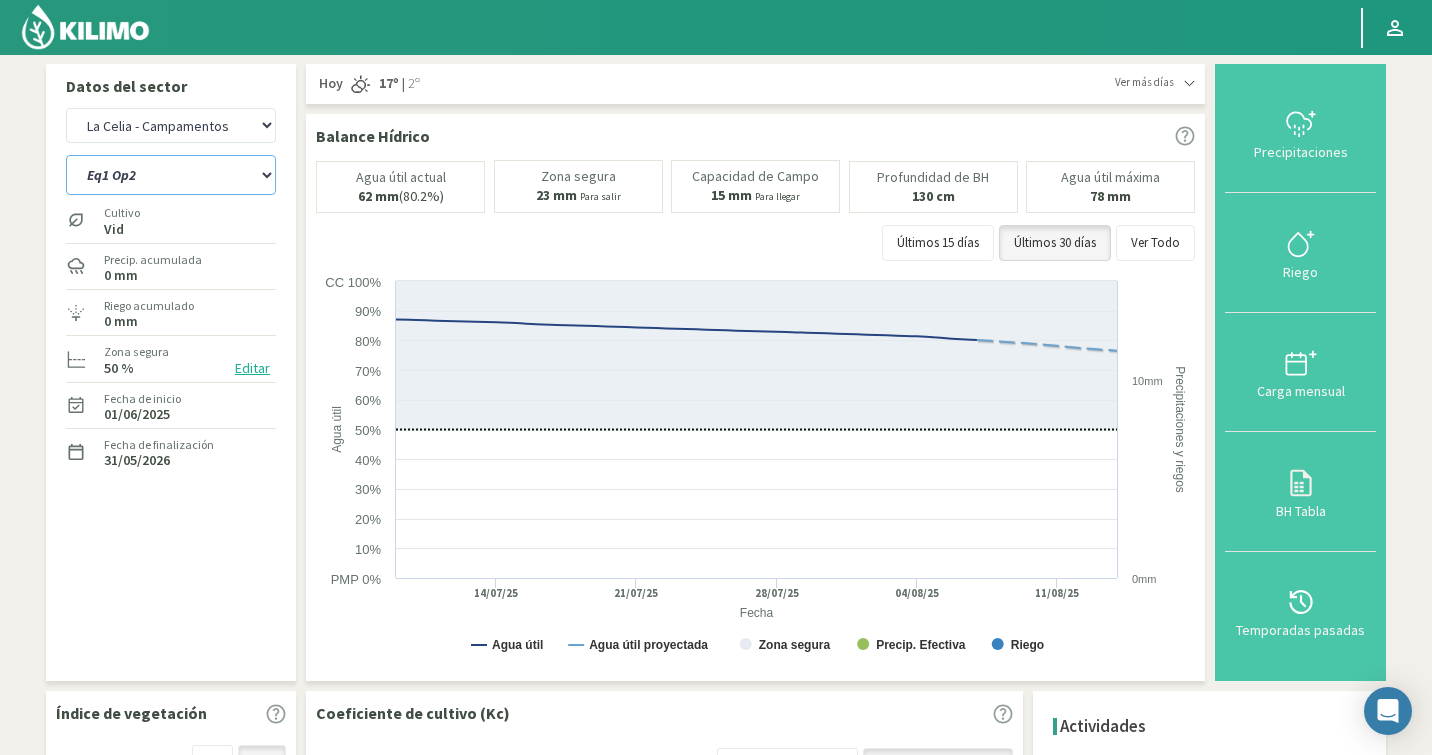 click on "Eq1 Op2   Eq2 Op1" 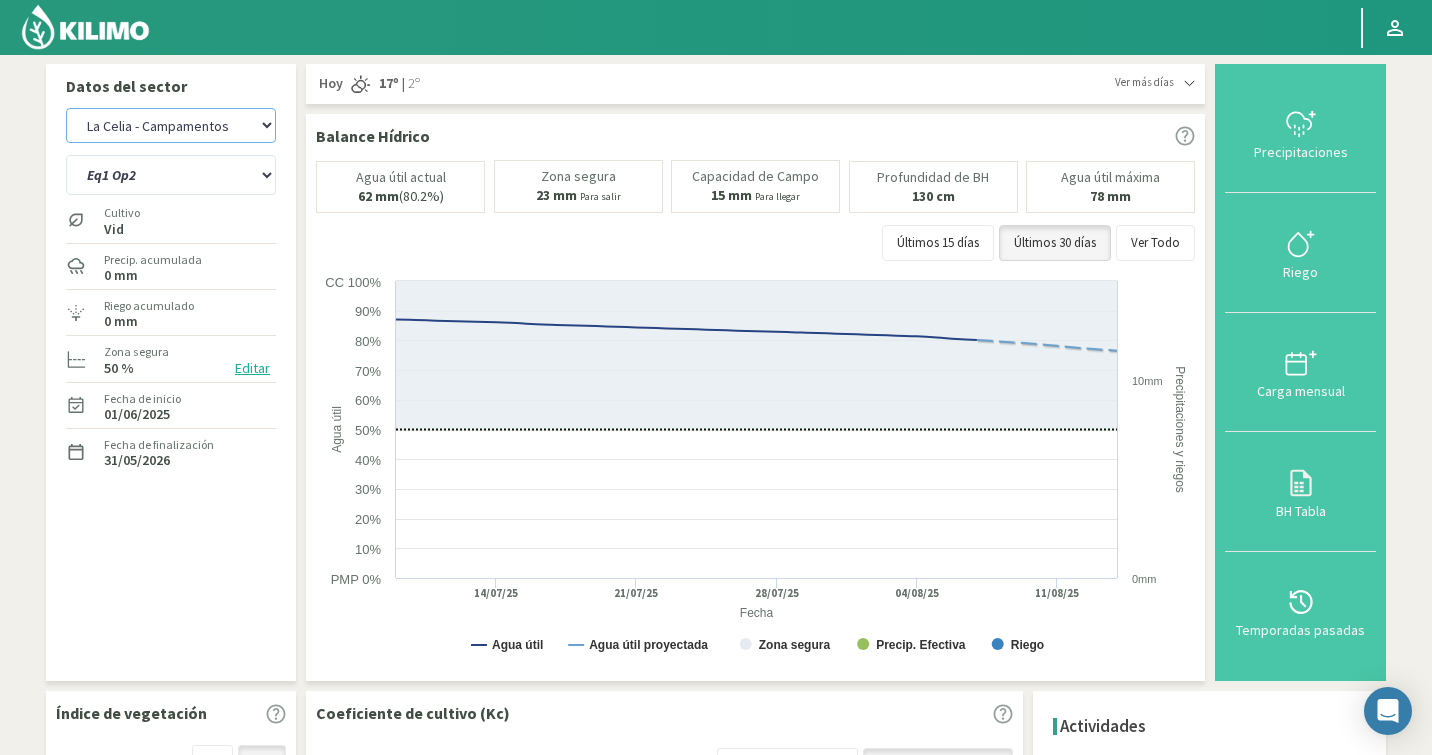 click on "Agr. Cardonal   Agr. El Carmelo   Agrícola Bakia   Agrícola Bakia - IC   Agrícola Exser - Campo Los Andes   Agricola FM Hermanos   Agrícola La Laguna (Samuel Ovalle) - IC   Agrícola Santa Magdalena (E. Ovalle) - IC   Agr. Las Riendas   Agr. Nieto - Florencia   Agr. Nieto - San Andrés   Agrorreina Parcela 27   Agrorreina Parcela 42   Agrorreina Parcela 44   Agrorreina Parcela 46   Agrorreina Parcela 47   Agrorreina San Ramon   AgroUC - IC   Agr. San José   Agr. Santa Laura - Romanini - Cítricos   Agr. Santa Magdalena   Agr. Sutil   Agr. Sutil - Pirque   Agr. Varagui - Rosario 2   Agr. Viconto Campo Viluco   Ag. Santa Laura -Cas1   Ag. Santa Laura -Cas2   Ag. Santa Laura -Cas3   Ag. Santa Laura - Santa Teresa   Agua del Valle - San Gregorio   Agua del Valle - San Lorenzo   Agua del Valle - Santa Emilia   Albigasta - 1m   Albigasta - 2m   Alpamanta   Bidarte   Bidarte   Bidarte   Campo Cassineri   Campo del Puesto - 1m   Campo del Puesto - 2m   Campo Flor   Campo Quinta de Maipo   Chemol Che Hue" 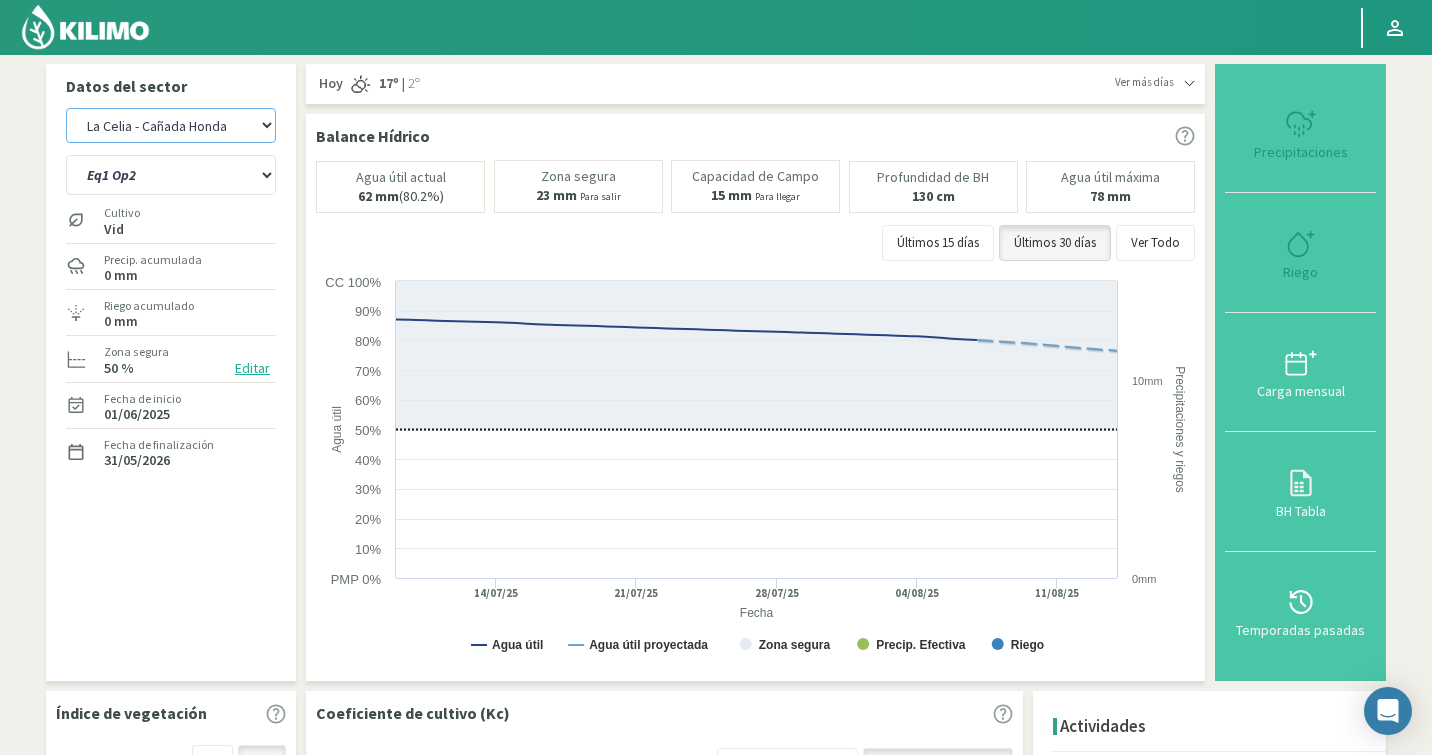 click on "Agr. Cardonal   Agr. El Carmelo   Agrícola Bakia   Agrícola Bakia - IC   Agrícola Exser - Campo Los Andes   Agricola FM Hermanos   Agrícola La Laguna (Samuel Ovalle) - IC   Agrícola Santa Magdalena (E. Ovalle) - IC   Agr. Las Riendas   Agr. Nieto - Florencia   Agr. Nieto - San Andrés   Agrorreina Parcela 27   Agrorreina Parcela 42   Agrorreina Parcela 44   Agrorreina Parcela 46   Agrorreina Parcela 47   Agrorreina San Ramon   AgroUC - IC   Agr. San José   Agr. Santa Laura - Romanini - Cítricos   Agr. Santa Magdalena   Agr. Sutil   Agr. Sutil - Pirque   Agr. Varagui - Rosario 2   Agr. Viconto Campo Viluco   Ag. Santa Laura -Cas1   Ag. Santa Laura -Cas2   Ag. Santa Laura -Cas3   Ag. Santa Laura - Santa Teresa   Agua del Valle - San Gregorio   Agua del Valle - San Lorenzo   Agua del Valle - Santa Emilia   Albigasta - 1m   Albigasta - 2m   Alpamanta   Bidarte   Bidarte   Bidarte   Campo Cassineri   Campo del Puesto - 1m   Campo del Puesto - 2m   Campo Flor   Campo Quinta de Maipo   Chemol Che Hue" 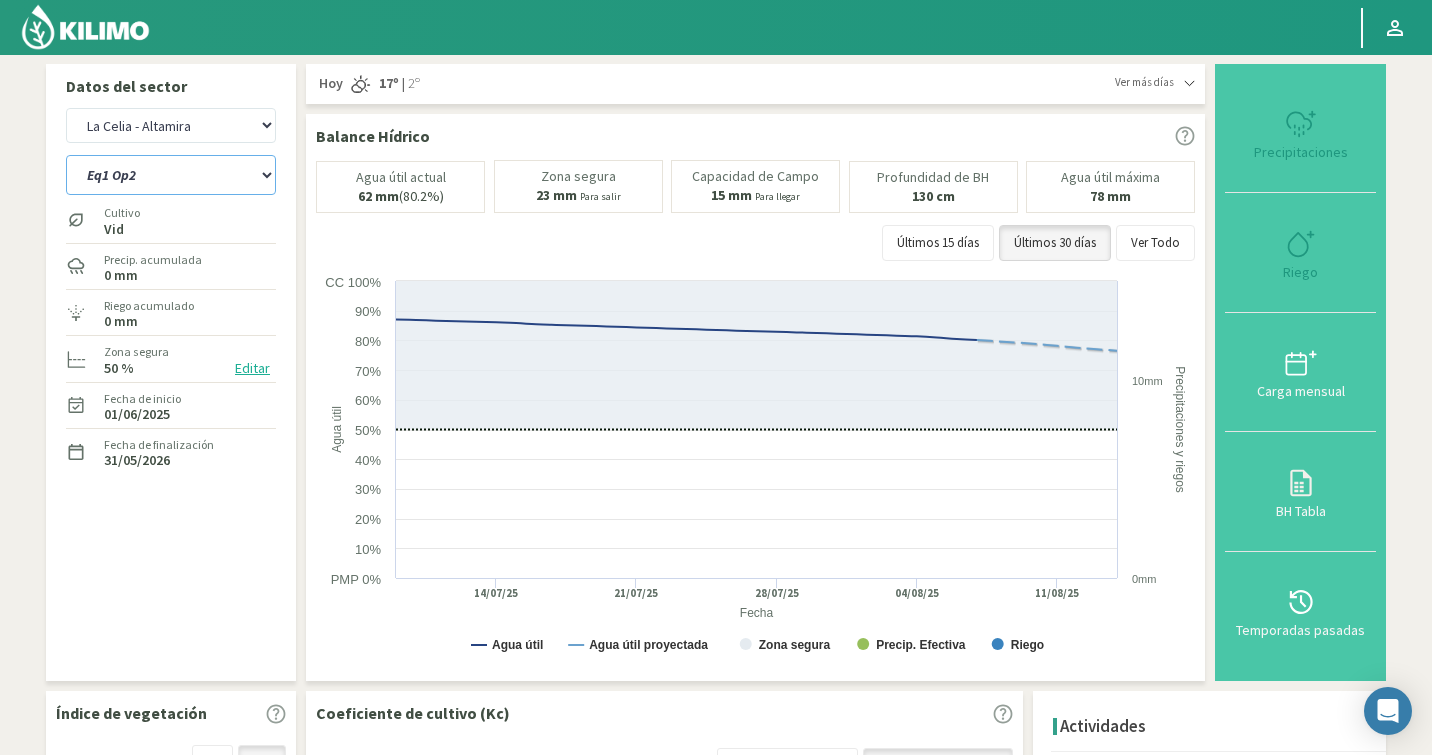 click on "Eq1 Op2   Eq2 Op1" 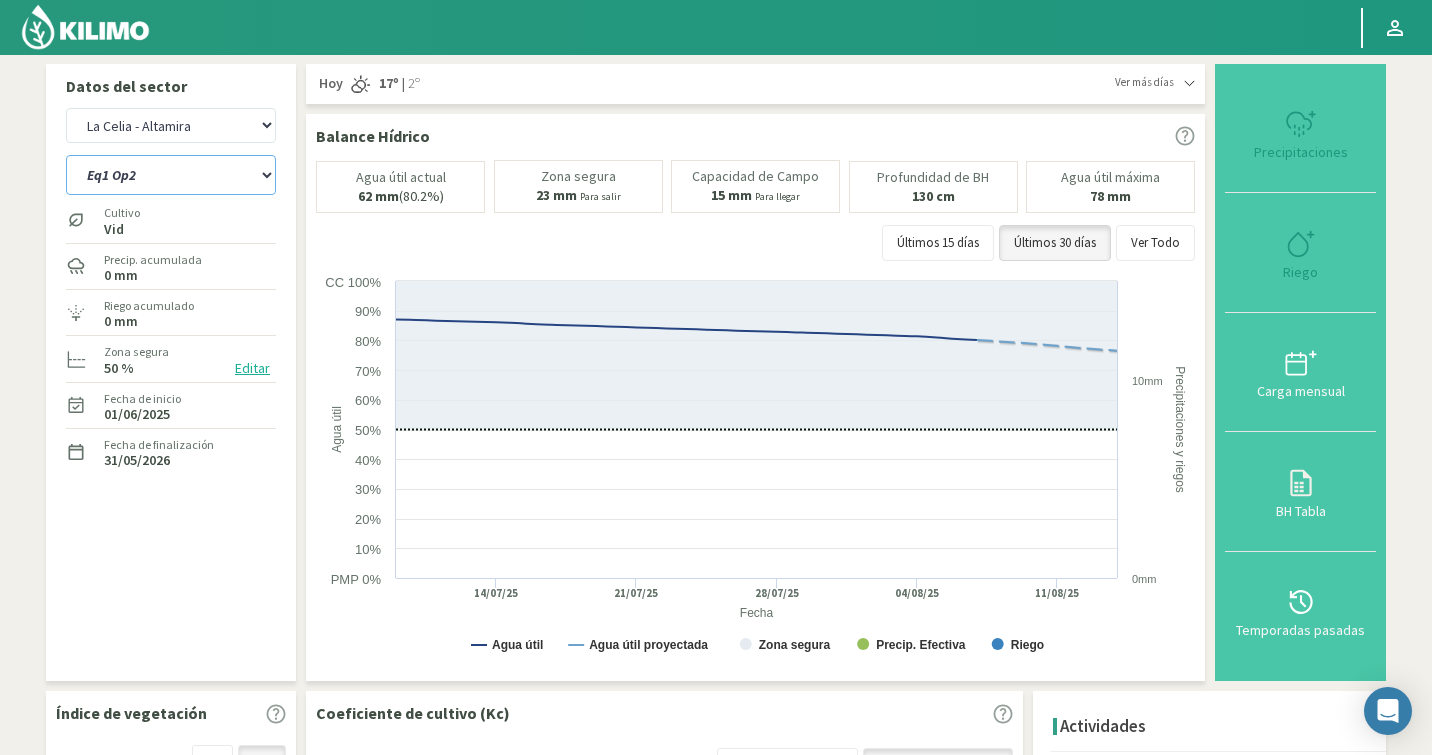 select on "71: Object" 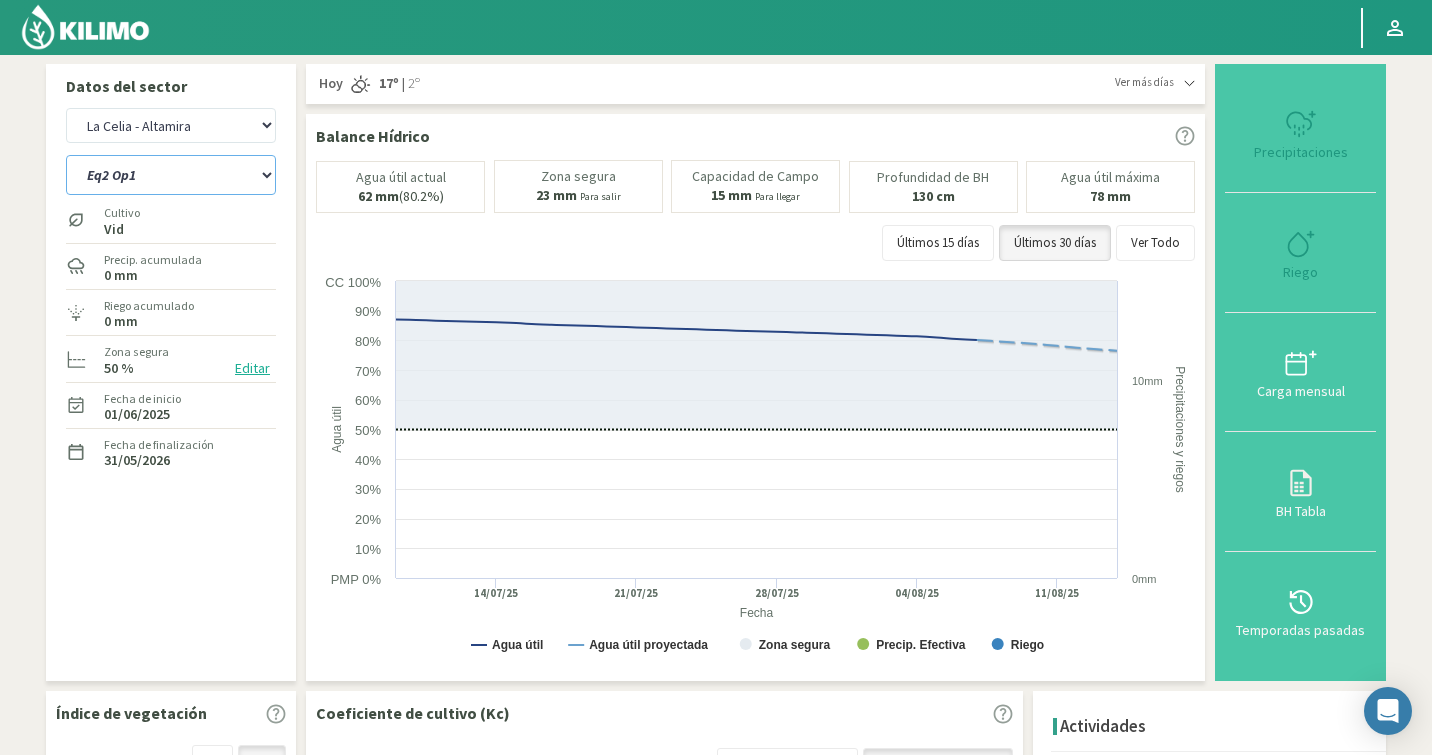 select on "2367: Object" 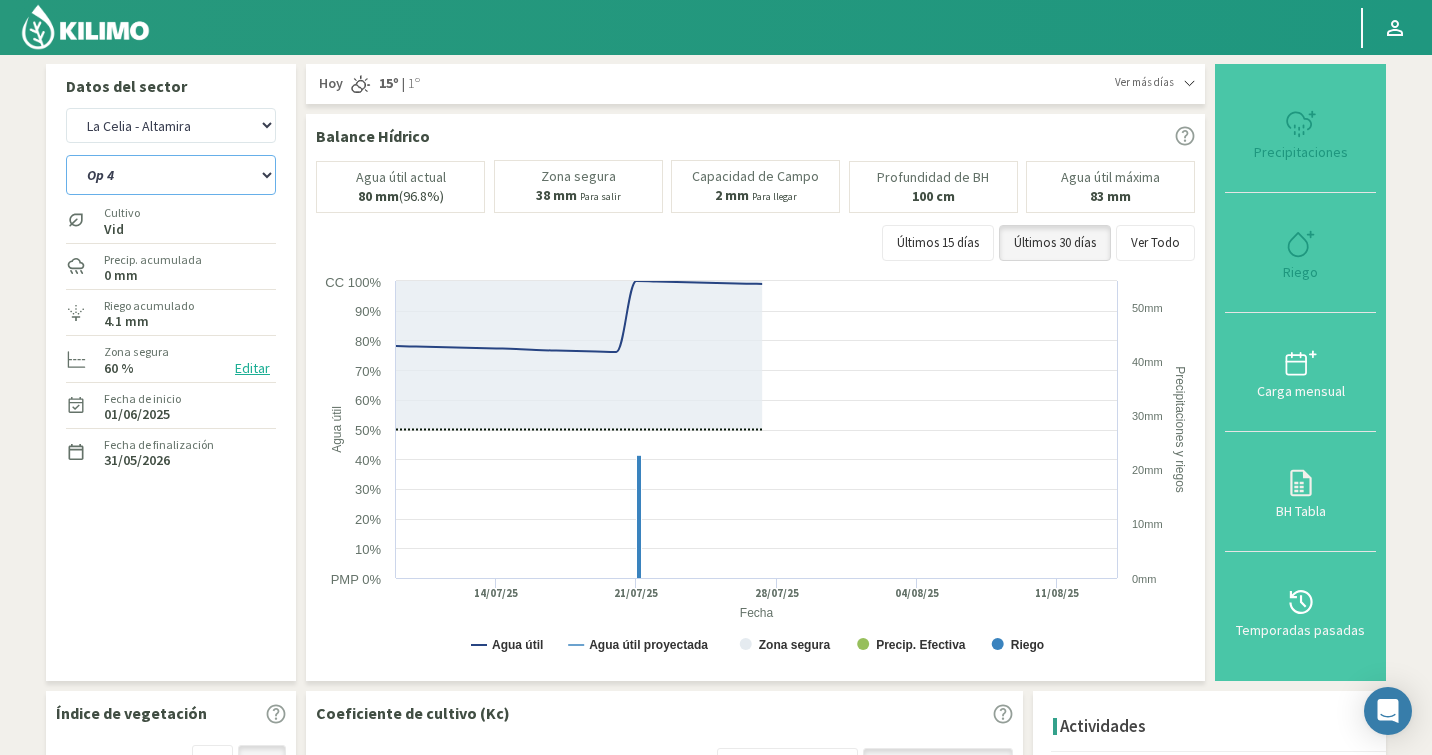 select on "2645: Object" 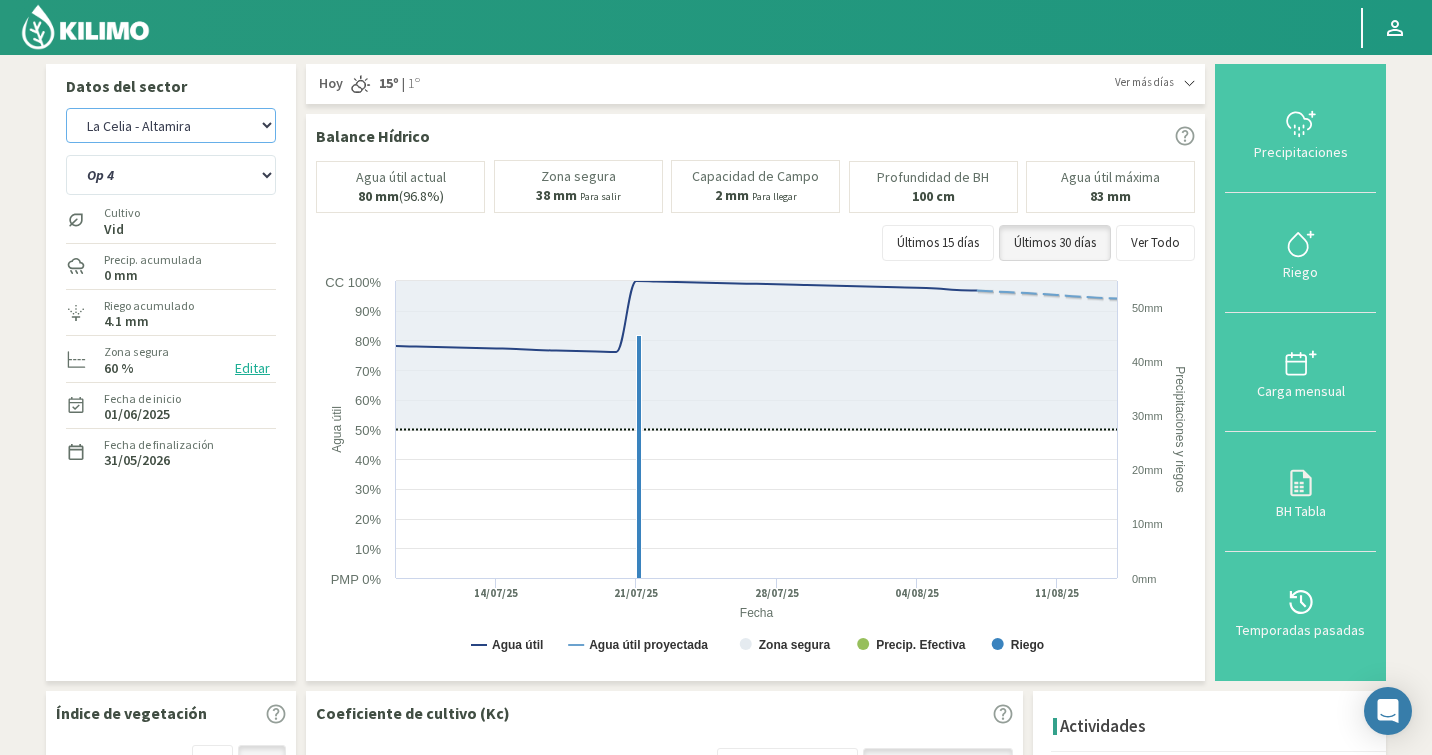 click on "Agr. Cardonal   Agr. El Carmelo   Agrícola Bakia   Agrícola Bakia - IC   Agrícola Exser - Campo Los Andes   Agricola FM Hermanos   Agrícola La Laguna (Samuel Ovalle) - IC   Agrícola Santa Magdalena (E. Ovalle) - IC   Agr. Las Riendas   Agr. Nieto - Florencia   Agr. Nieto - San Andrés   Agrorreina Parcela 27   Agrorreina Parcela 42   Agrorreina Parcela 44   Agrorreina Parcela 46   Agrorreina Parcela 47   Agrorreina San Ramon   AgroUC - IC   Agr. San José   Agr. Santa Laura - Romanini - Cítricos   Agr. Santa Magdalena   Agr. Sutil   Agr. Sutil - Pirque   Agr. Varagui - Rosario 2   Agr. Viconto Campo Viluco   Ag. Santa Laura -Cas1   Ag. Santa Laura -Cas2   Ag. Santa Laura -Cas3   Ag. Santa Laura - Santa Teresa   Agua del Valle - San Gregorio   Agua del Valle - San Lorenzo   Agua del Valle - Santa Emilia   Albigasta - 1m   Albigasta - 2m   Alpamanta   Bidarte   Bidarte   Bidarte   Campo Cassineri   Campo del Puesto - 1m   Campo del Puesto - 2m   Campo Flor   Campo Quinta de Maipo   Chemol Che Hue" 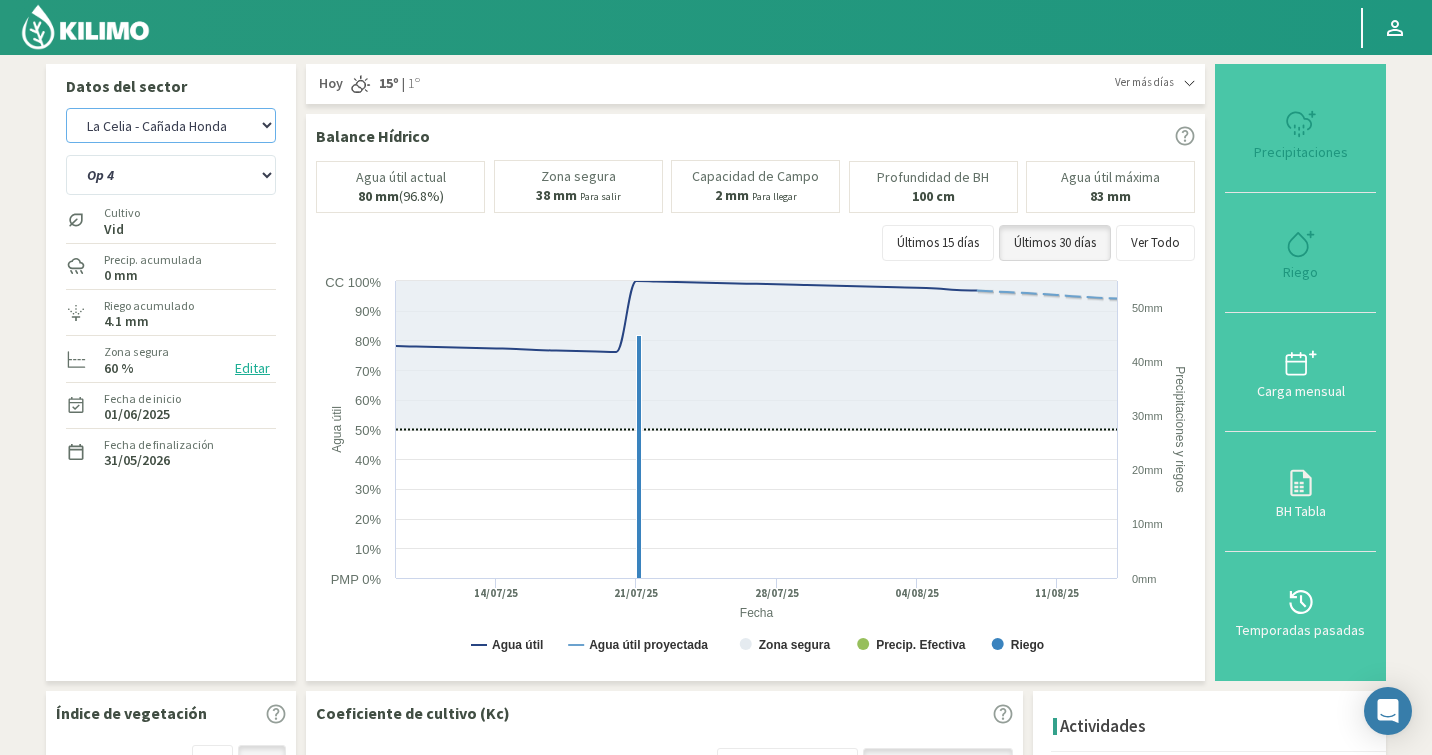 click on "Agr. Cardonal   Agr. El Carmelo   Agrícola Bakia   Agrícola Bakia - IC   Agrícola Exser - Campo Los Andes   Agricola FM Hermanos   Agrícola La Laguna (Samuel Ovalle) - IC   Agrícola Santa Magdalena (E. Ovalle) - IC   Agr. Las Riendas   Agr. Nieto - Florencia   Agr. Nieto - San Andrés   Agrorreina Parcela 27   Agrorreina Parcela 42   Agrorreina Parcela 44   Agrorreina Parcela 46   Agrorreina Parcela 47   Agrorreina San Ramon   AgroUC - IC   Agr. San José   Agr. Santa Laura - Romanini - Cítricos   Agr. Santa Magdalena   Agr. Sutil   Agr. Sutil - Pirque   Agr. Varagui - Rosario 2   Agr. Viconto Campo Viluco   Ag. Santa Laura -Cas1   Ag. Santa Laura -Cas2   Ag. Santa Laura -Cas3   Ag. Santa Laura - Santa Teresa   Agua del Valle - San Gregorio   Agua del Valle - San Lorenzo   Agua del Valle - Santa Emilia   Albigasta - 1m   Albigasta - 2m   Alpamanta   Bidarte   Bidarte   Bidarte   Campo Cassineri   Campo del Puesto - 1m   Campo del Puesto - 2m   Campo Flor   Campo Quinta de Maipo   Chemol Che Hue" 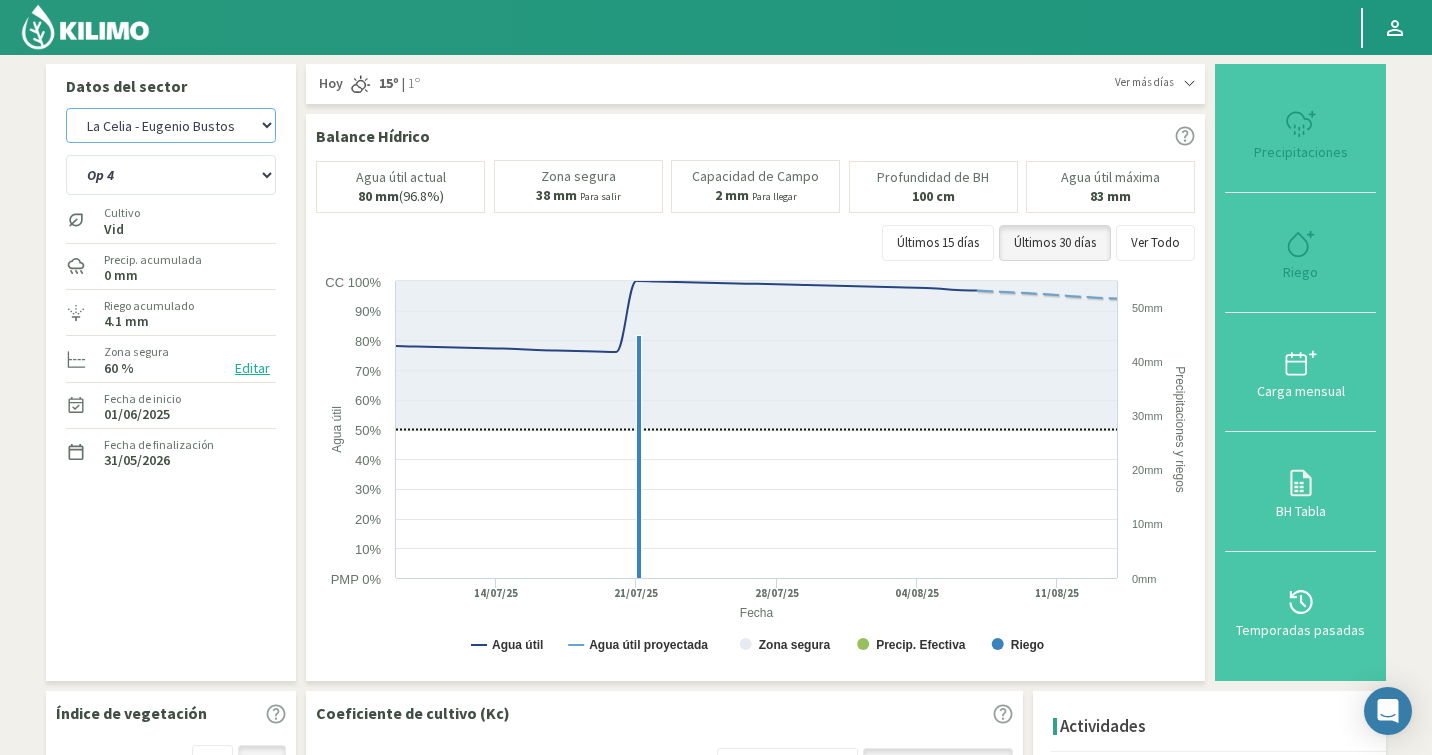 select on "2926: Object" 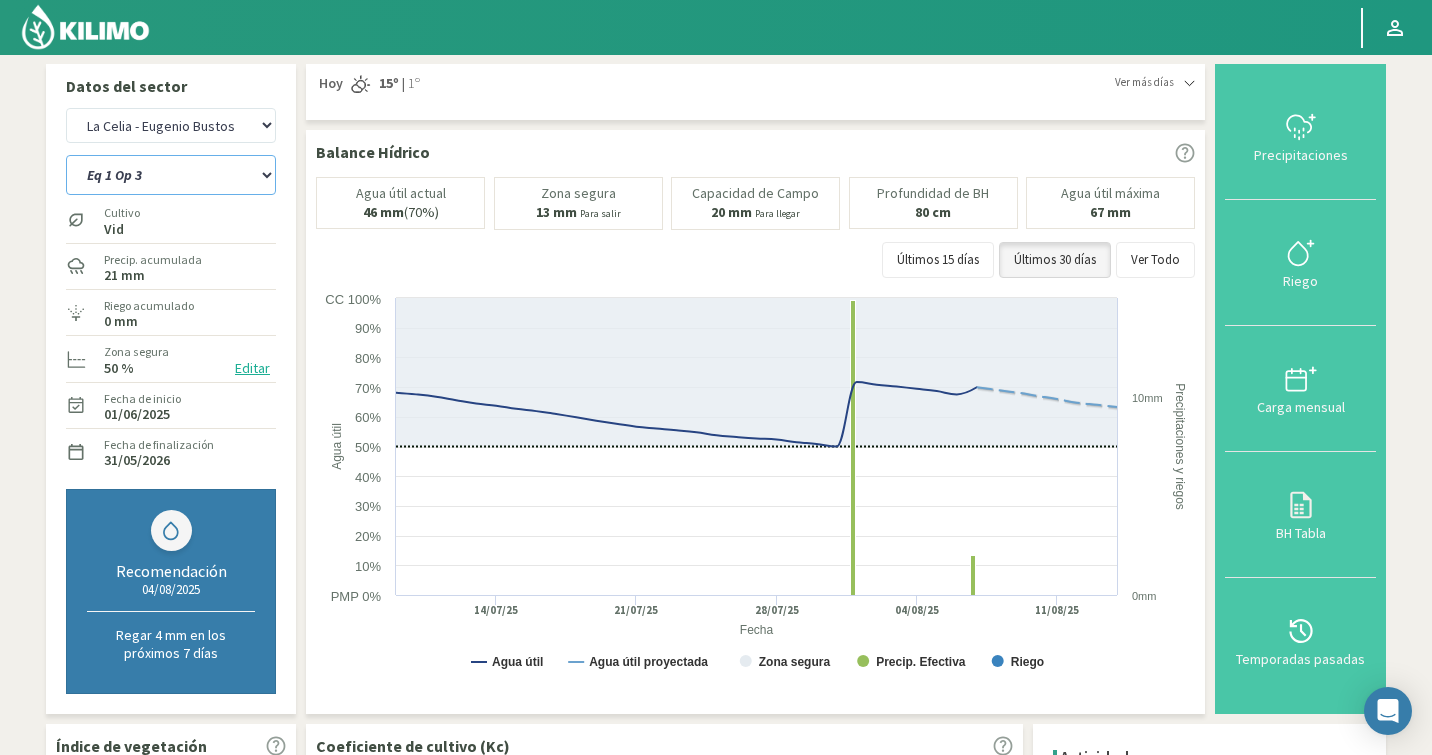 click on "Eq 1 Op 3   Eq 1 Op 4   Eq 2 Op 4   Eq 4 Op 1   Eq 4 Op 2   Eq 4 Op 3" 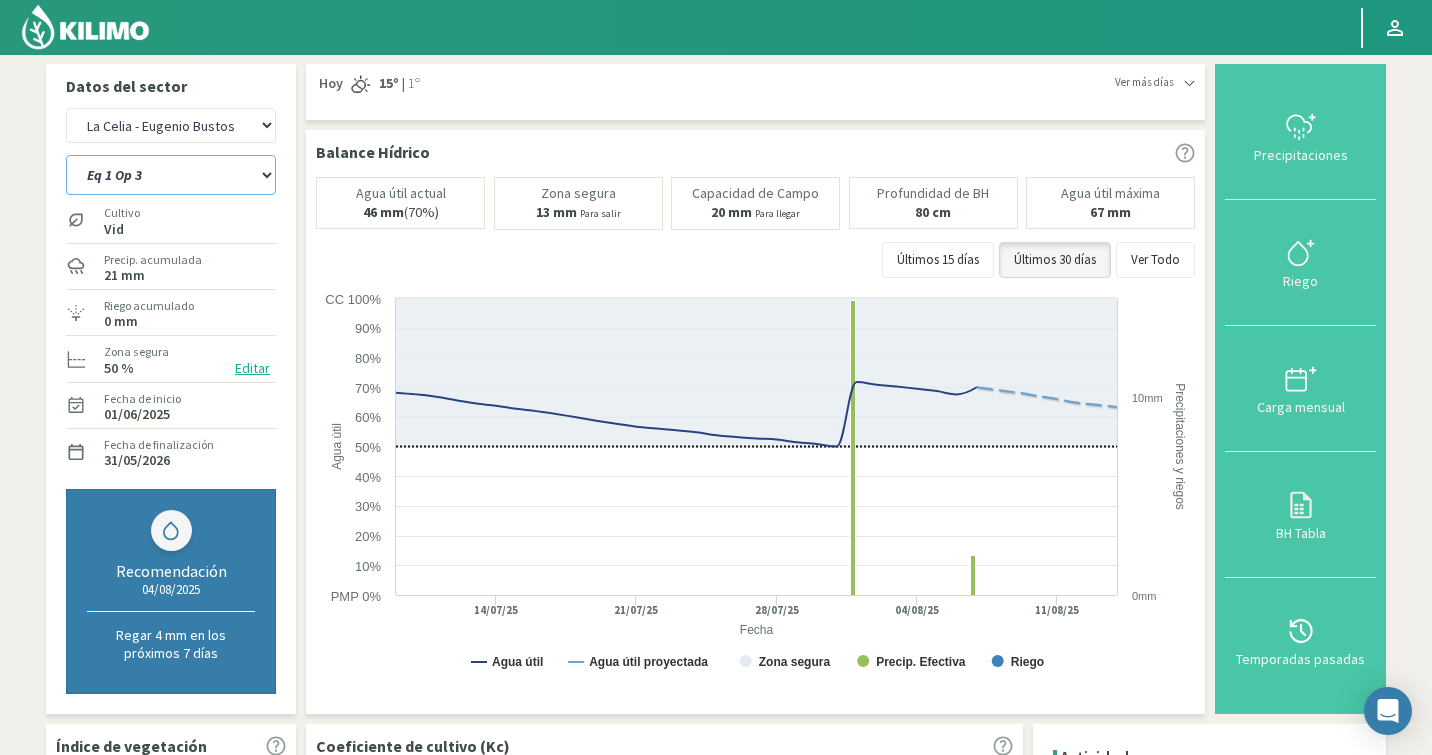 click on "Eq 1 Op 3   Eq 1 Op 4   Eq 2 Op 4   Eq 4 Op 1   Eq 4 Op 2   Eq 4 Op 3" 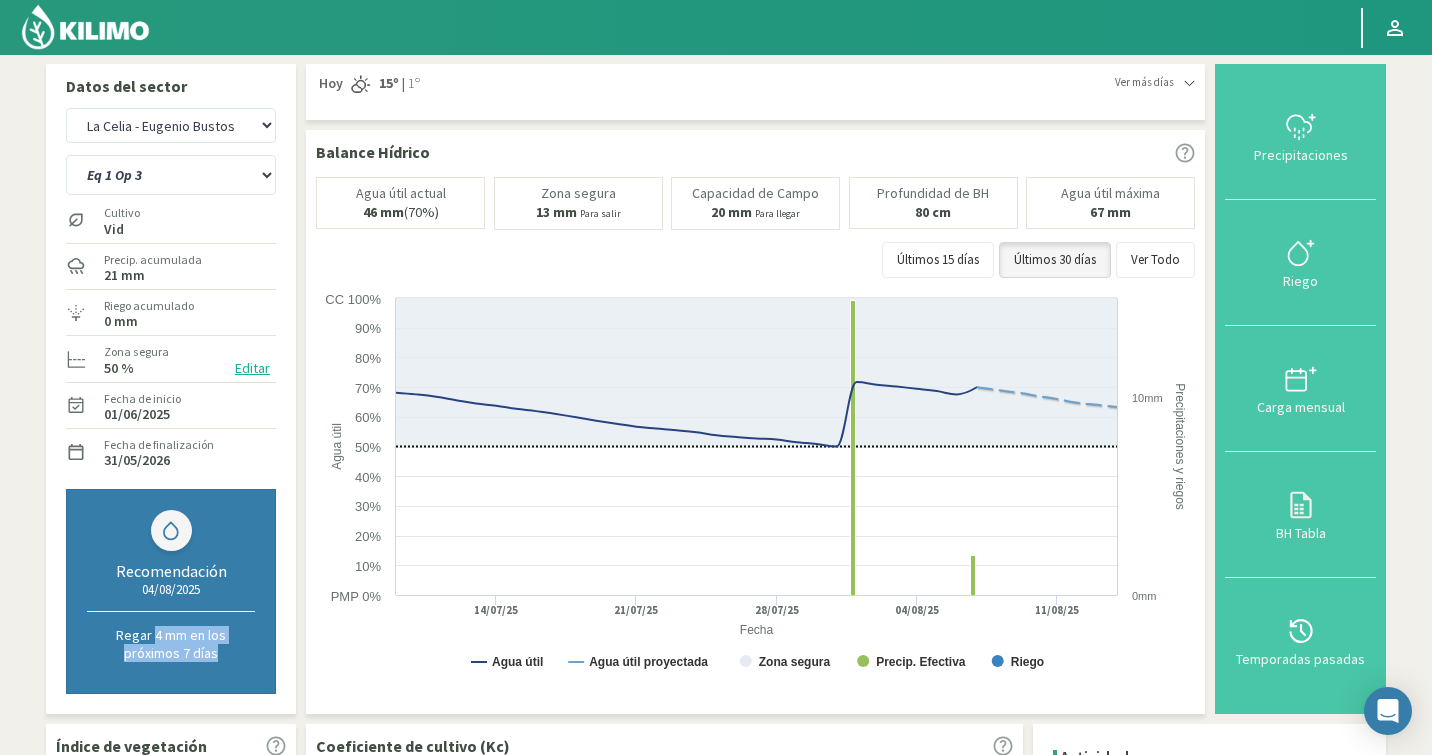 drag, startPoint x: 121, startPoint y: 641, endPoint x: 183, endPoint y: 644, distance: 62.072536 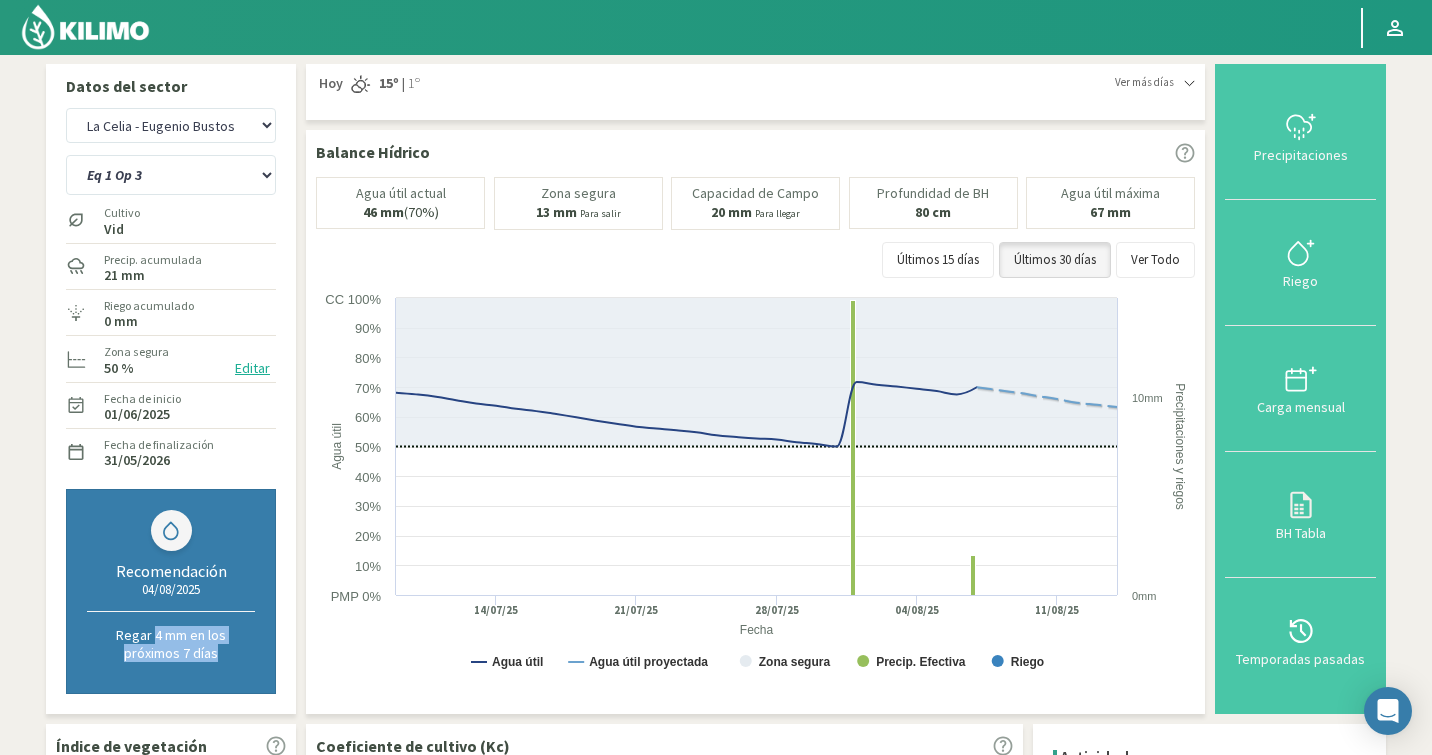 click on "Regar 4 mm en los próximos 7 días" 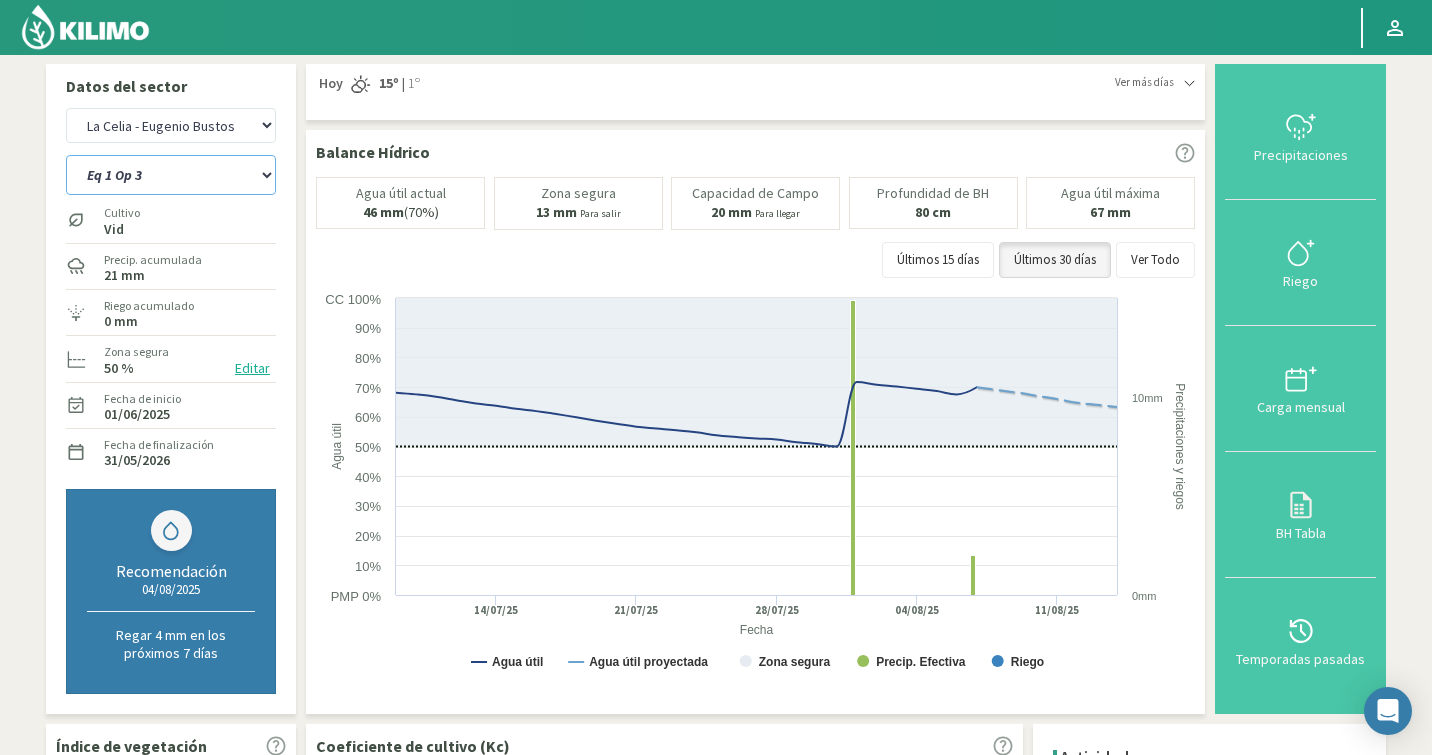 click on "Eq 1 Op 3   Eq 1 Op 4   Eq 2 Op 4   Eq 4 Op 1   Eq 4 Op 2   Eq 4 Op 3" 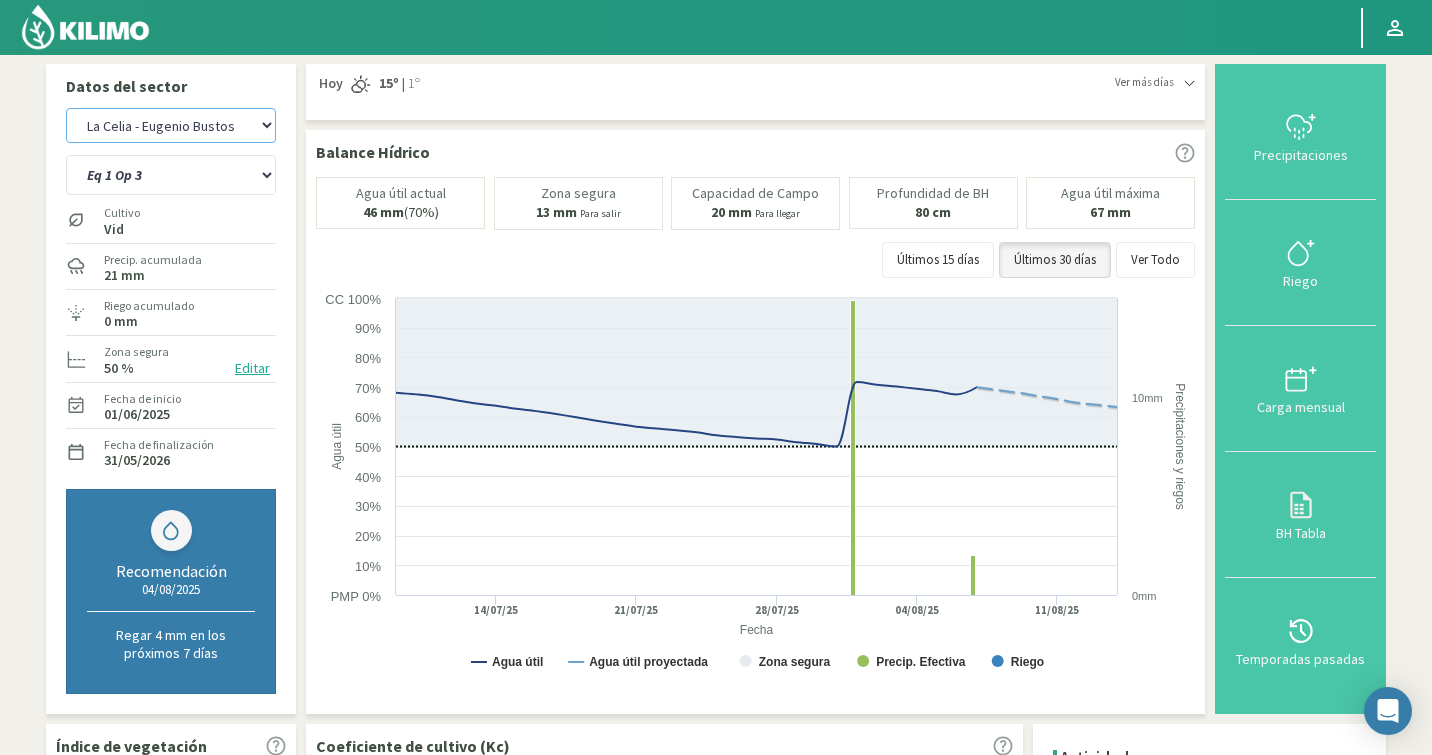 click on "Agr. Cardonal   Agr. El Carmelo   Agrícola Bakia   Agrícola Bakia - IC   Agrícola Exser - Campo Los Andes   Agricola FM Hermanos   Agrícola La Laguna (Samuel Ovalle) - IC   Agrícola Santa Magdalena (E. Ovalle) - IC   Agr. Las Riendas   Agr. Nieto - Florencia   Agr. Nieto - San Andrés   Agrorreina Parcela 27   Agrorreina Parcela 42   Agrorreina Parcela 44   Agrorreina Parcela 46   Agrorreina Parcela 47   Agrorreina San Ramon   AgroUC - IC   Agr. San José   Agr. Santa Laura - Romanini - Cítricos   Agr. Santa Magdalena   Agr. Sutil   Agr. Sutil - Pirque   Agr. Varagui - Rosario 2   Agr. Viconto Campo Viluco   Ag. Santa Laura -Cas1   Ag. Santa Laura -Cas2   Ag. Santa Laura -Cas3   Ag. Santa Laura - Santa Teresa   Agua del Valle - San Gregorio   Agua del Valle - San Lorenzo   Agua del Valle - Santa Emilia   Albigasta - 1m   Albigasta - 2m   Alpamanta   Bidarte   Bidarte   Bidarte   Campo Cassineri   Campo del Puesto - 1m   Campo del Puesto - 2m   Campo Flor   Campo Quinta de Maipo   Chemol Che Hue" 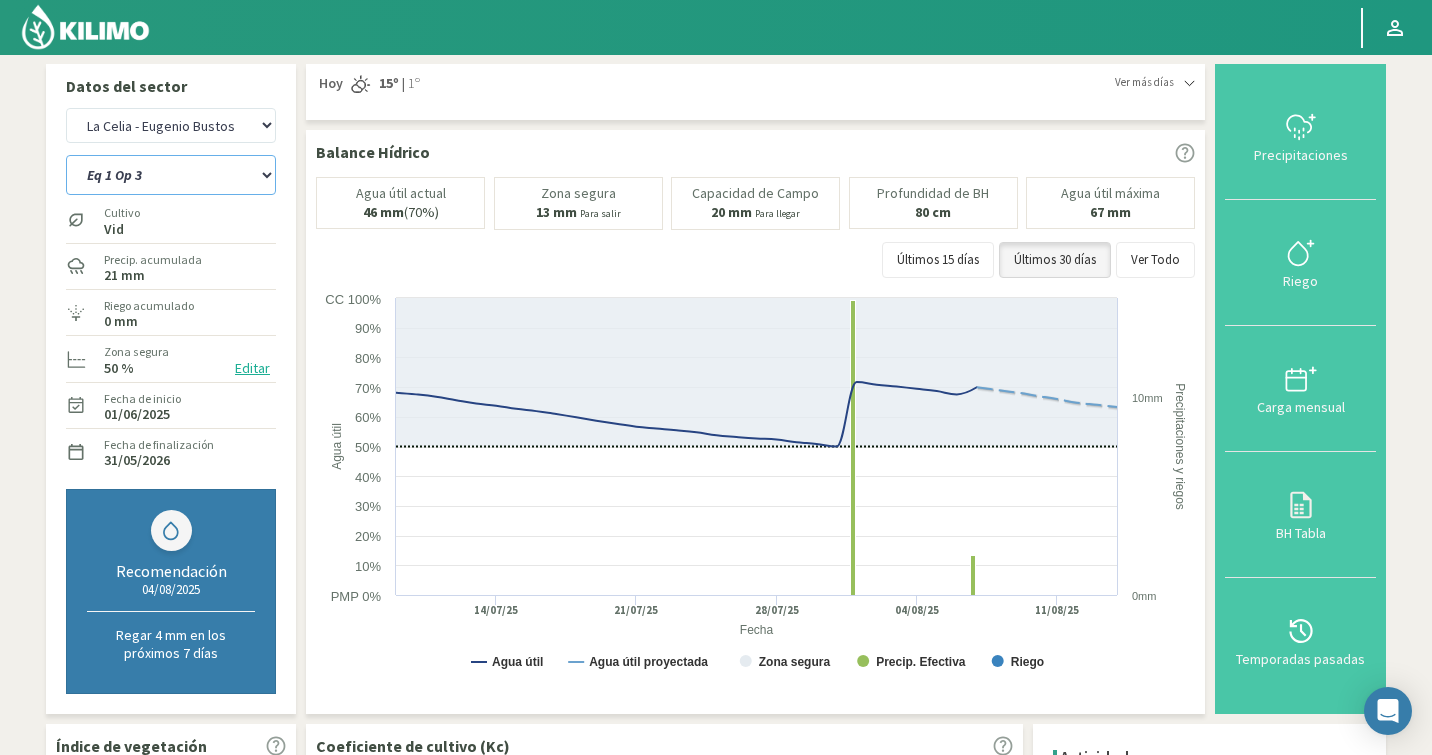 click on "Eq 1 Op 3   Eq 1 Op 4   Eq 2 Op 4   Eq 4 Op 1   Eq 4 Op 2   Eq 4 Op 3" 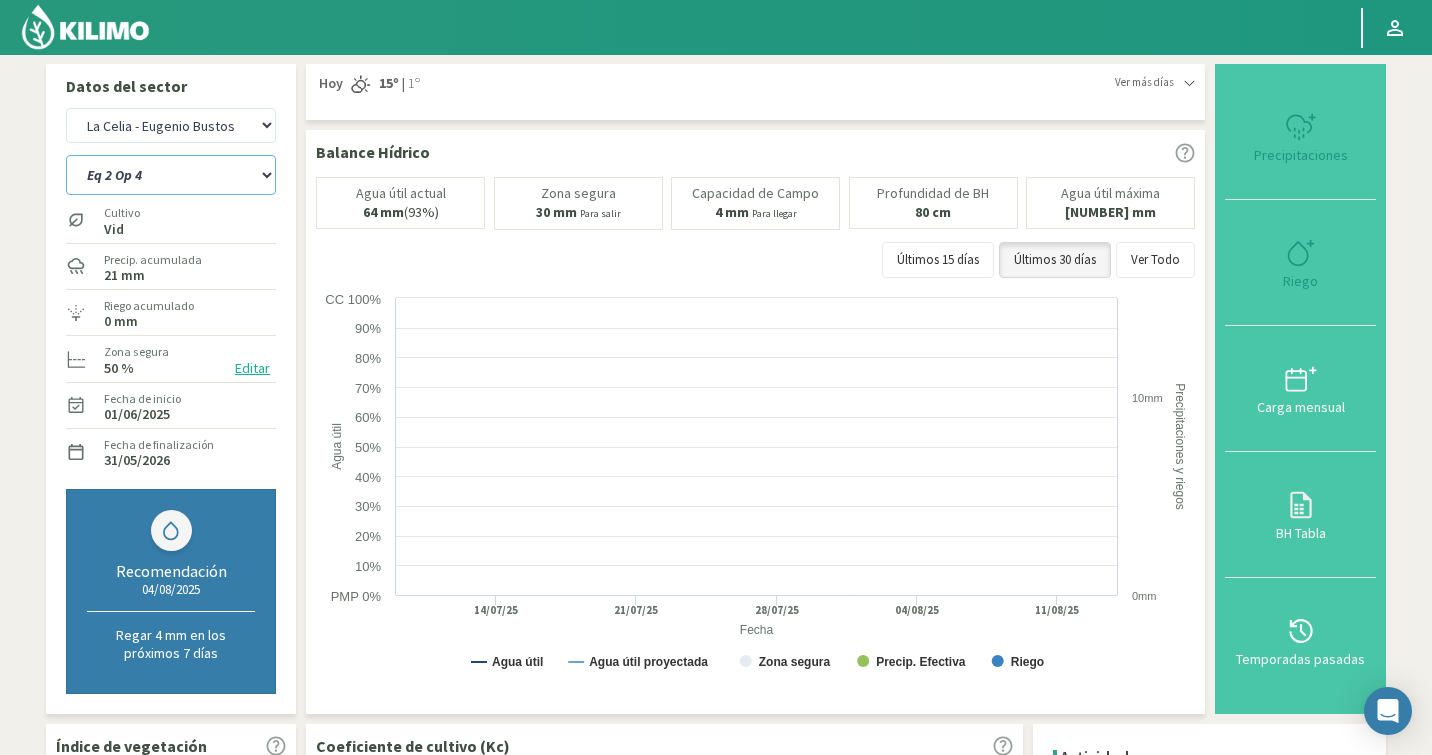 select on "76: Object" 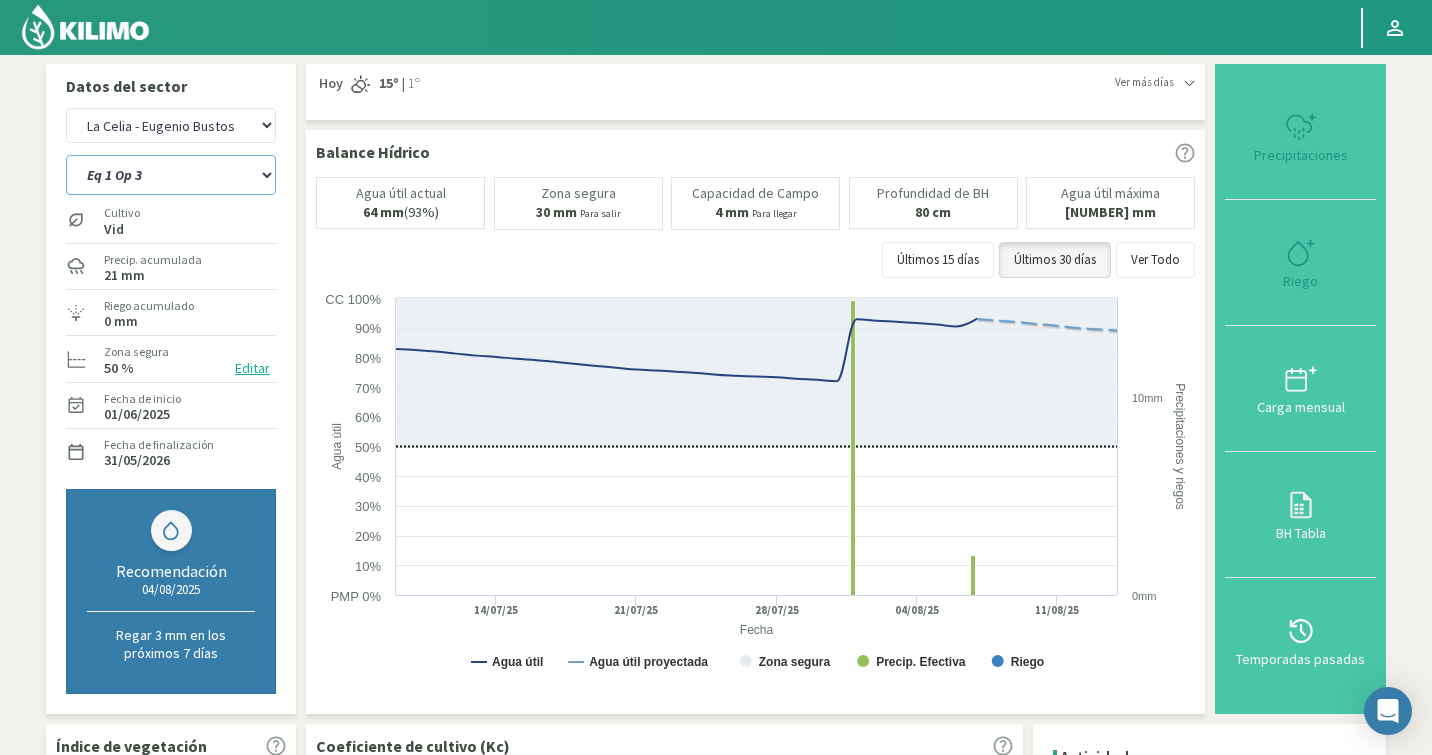 select on "3204: Object" 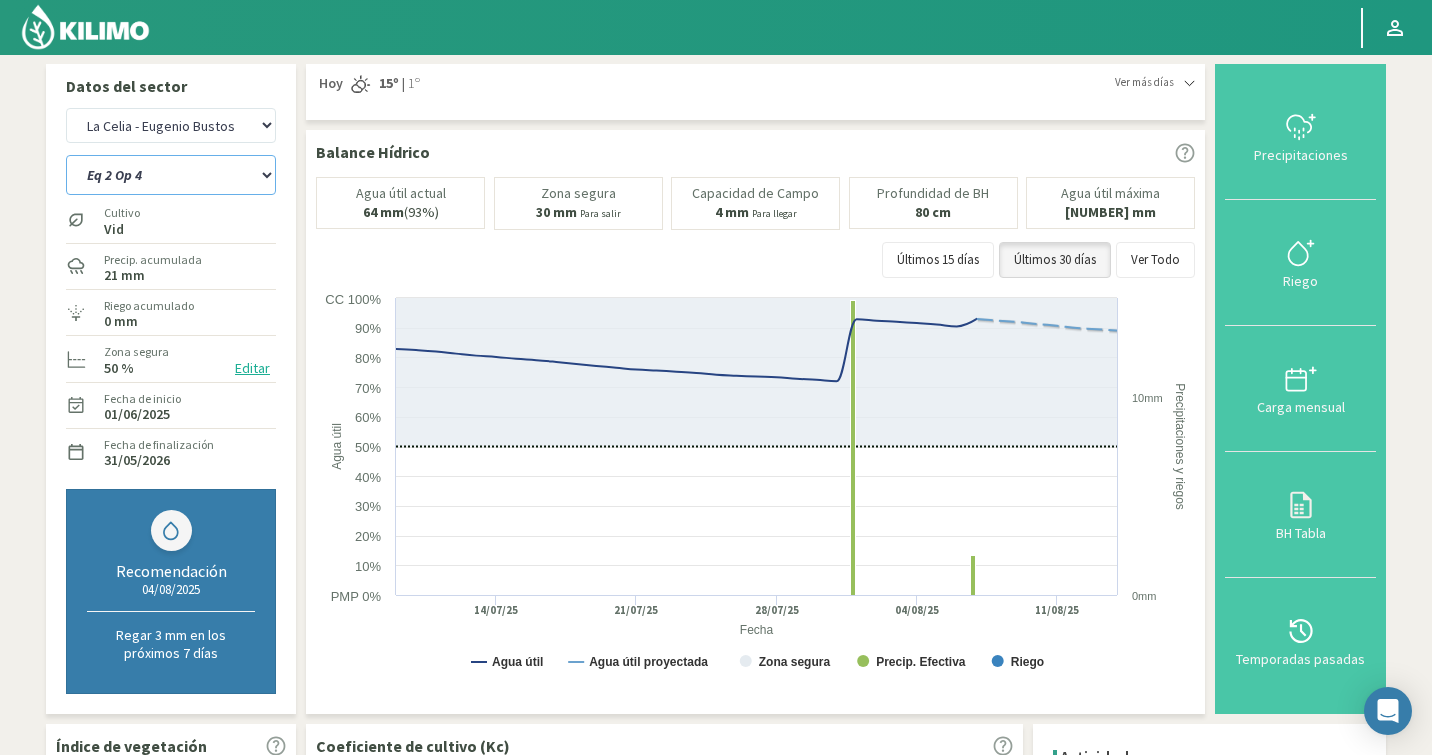 click on "Eq 1 Op 3   Eq 1 Op 4   Eq 2 Op 4   Eq 4 Op 1   Eq 4 Op 2   Eq 4 Op 3" 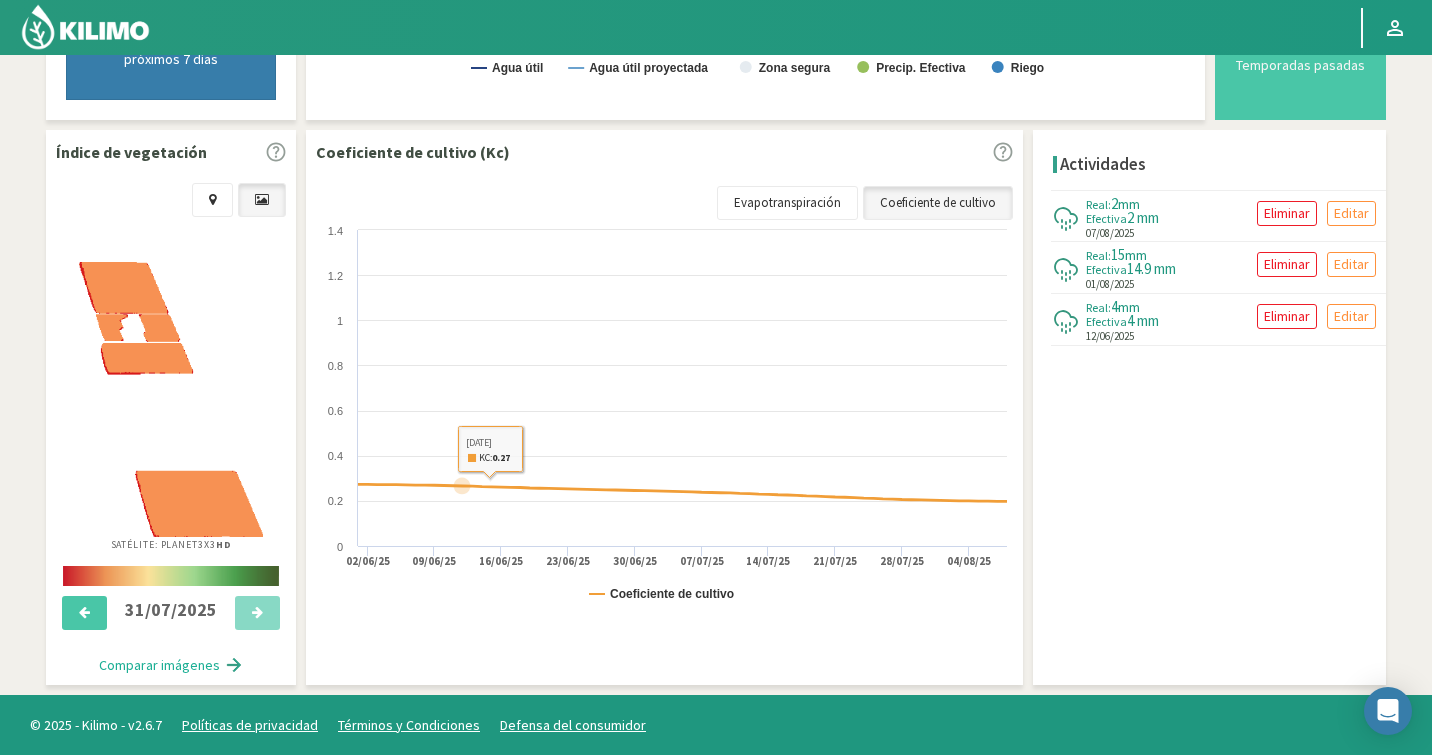 scroll, scrollTop: 0, scrollLeft: 0, axis: both 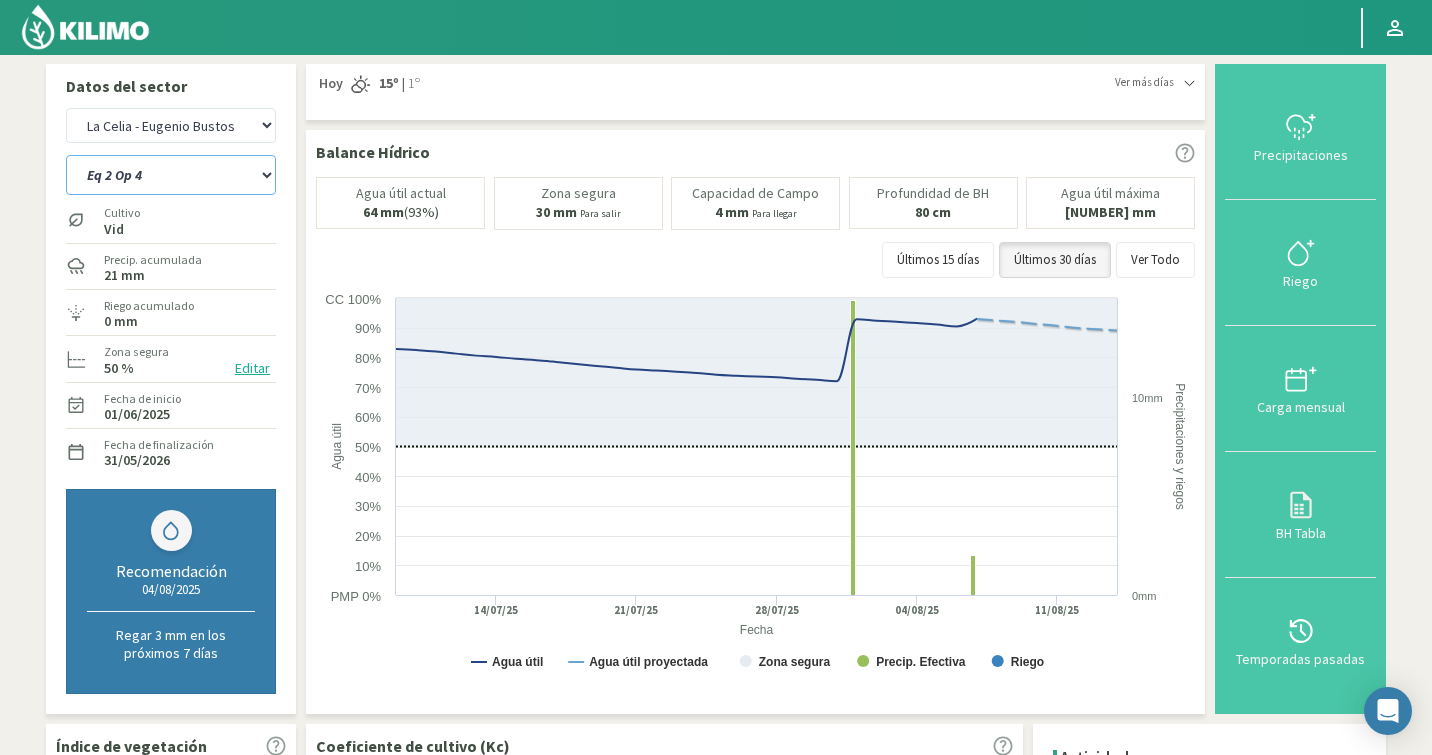 click on "Eq 1 Op 3   Eq 1 Op 4   Eq 2 Op 4   Eq 4 Op 1   Eq 4 Op 2   Eq 4 Op 3" 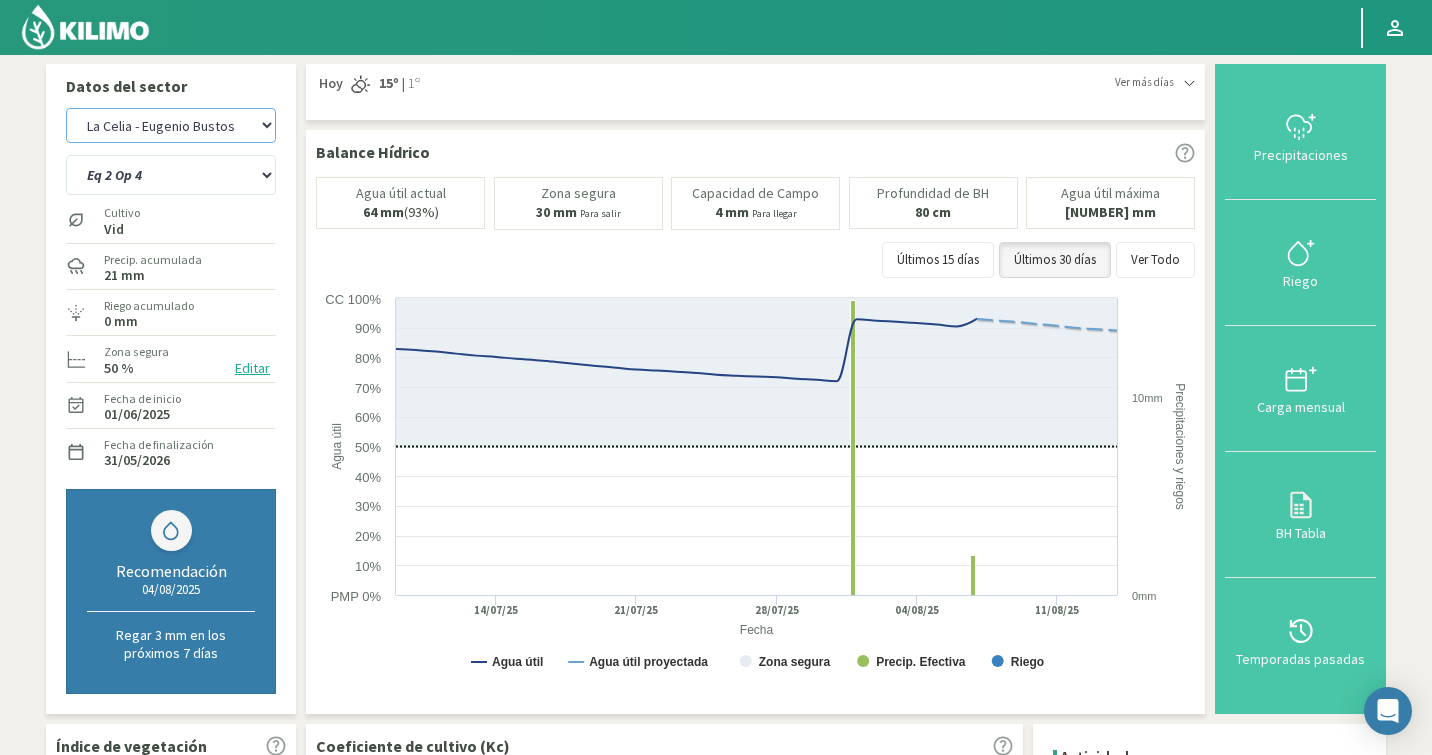 click on "Agr. Cardonal   Agr. El Carmelo   Agrícola Bakia   Agrícola Bakia - IC   Agrícola Exser - Campo Los Andes   Agricola FM Hermanos   Agrícola La Laguna (Samuel Ovalle) - IC   Agrícola Santa Magdalena (E. Ovalle) - IC   Agr. Las Riendas   Agr. Nieto - Florencia   Agr. Nieto - San Andrés   Agrorreina Parcela 27   Agrorreina Parcela 42   Agrorreina Parcela 44   Agrorreina Parcela 46   Agrorreina Parcela 47   Agrorreina San Ramon   AgroUC - IC   Agr. San José   Agr. Santa Laura - Romanini - Cítricos   Agr. Santa Magdalena   Agr. Sutil   Agr. Sutil - Pirque   Agr. Varagui - Rosario 2   Agr. Viconto Campo Viluco   Ag. Santa Laura -Cas1   Ag. Santa Laura -Cas2   Ag. Santa Laura -Cas3   Ag. Santa Laura - Santa Teresa   Agua del Valle - San Gregorio   Agua del Valle - San Lorenzo   Agua del Valle - Santa Emilia   Albigasta - 1m   Albigasta - 2m   Alpamanta   Bidarte   Bidarte   Bidarte   Campo Cassineri   Campo del Puesto - 1m   Campo del Puesto - 2m   Campo Flor   Campo Quinta de Maipo   Chemol Che Hue" 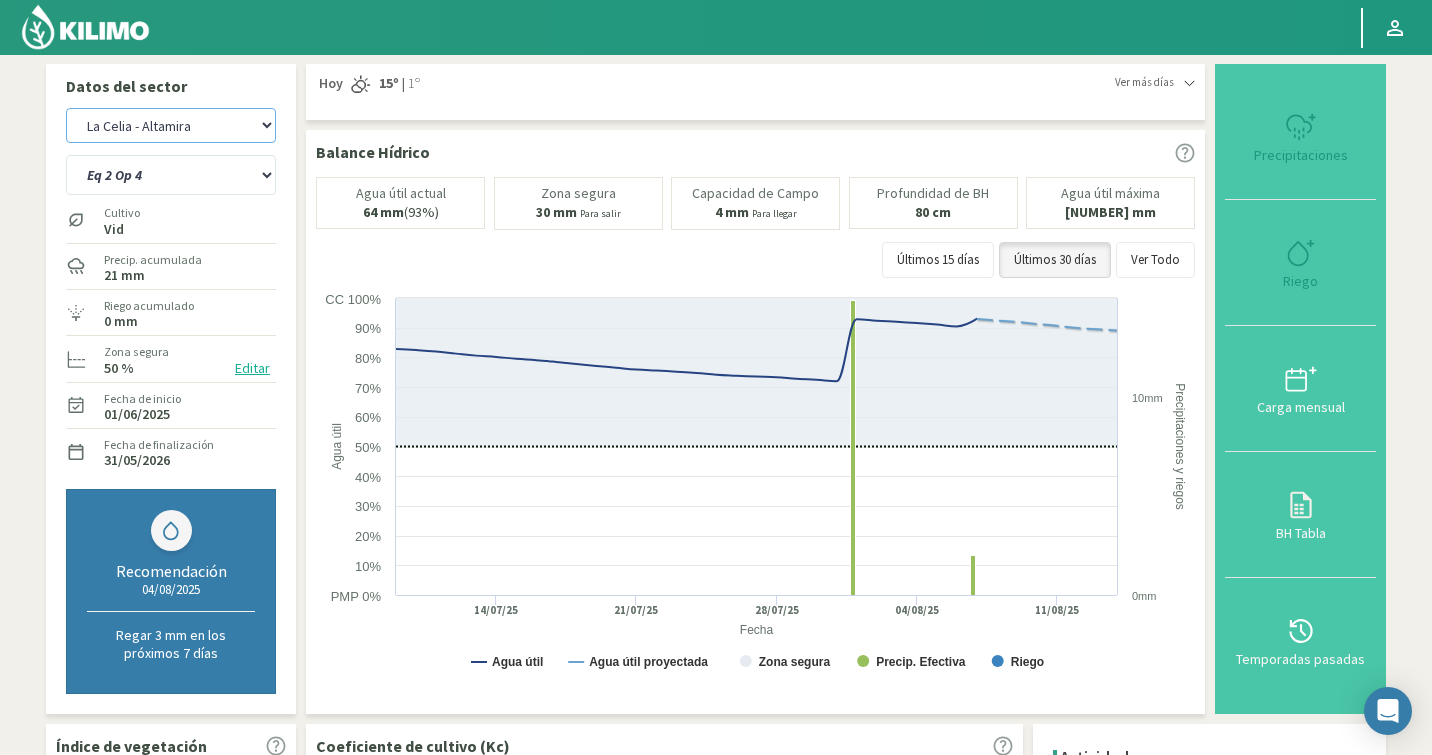 select on "3479: Object" 